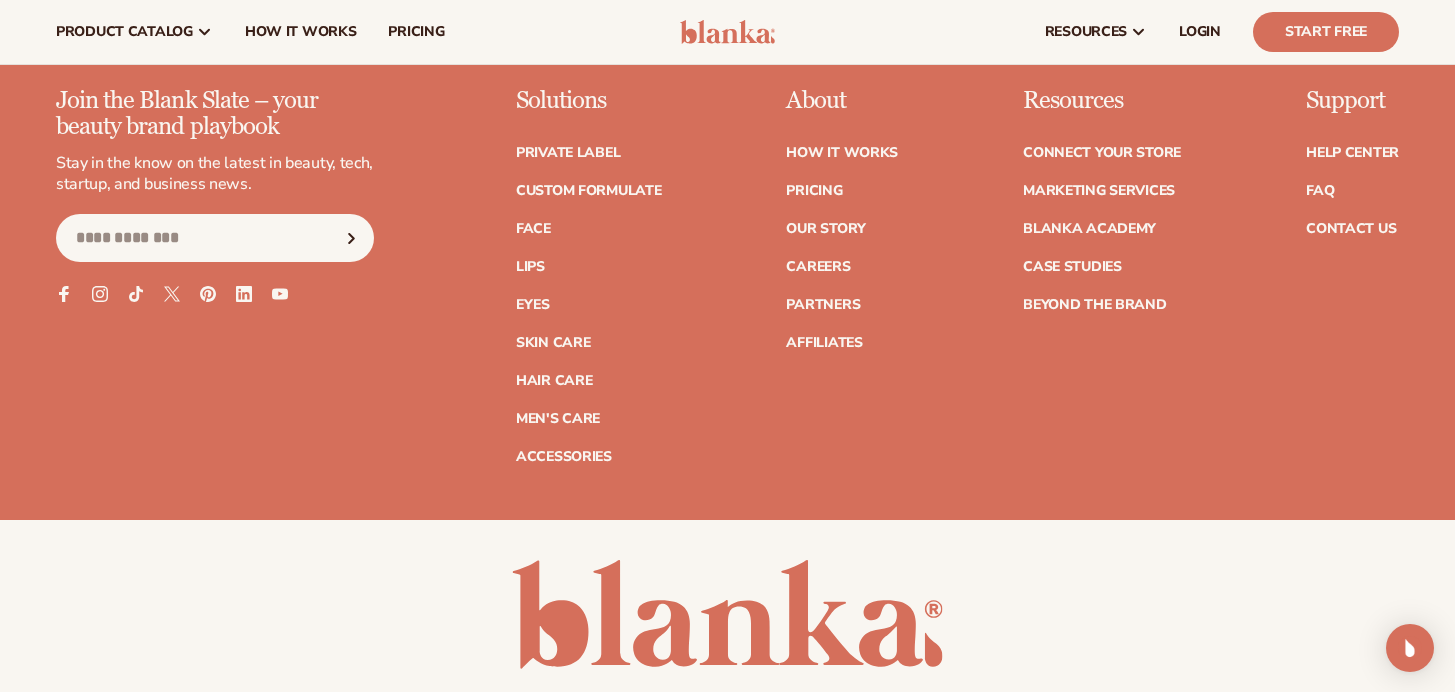 scroll, scrollTop: 8286, scrollLeft: 0, axis: vertical 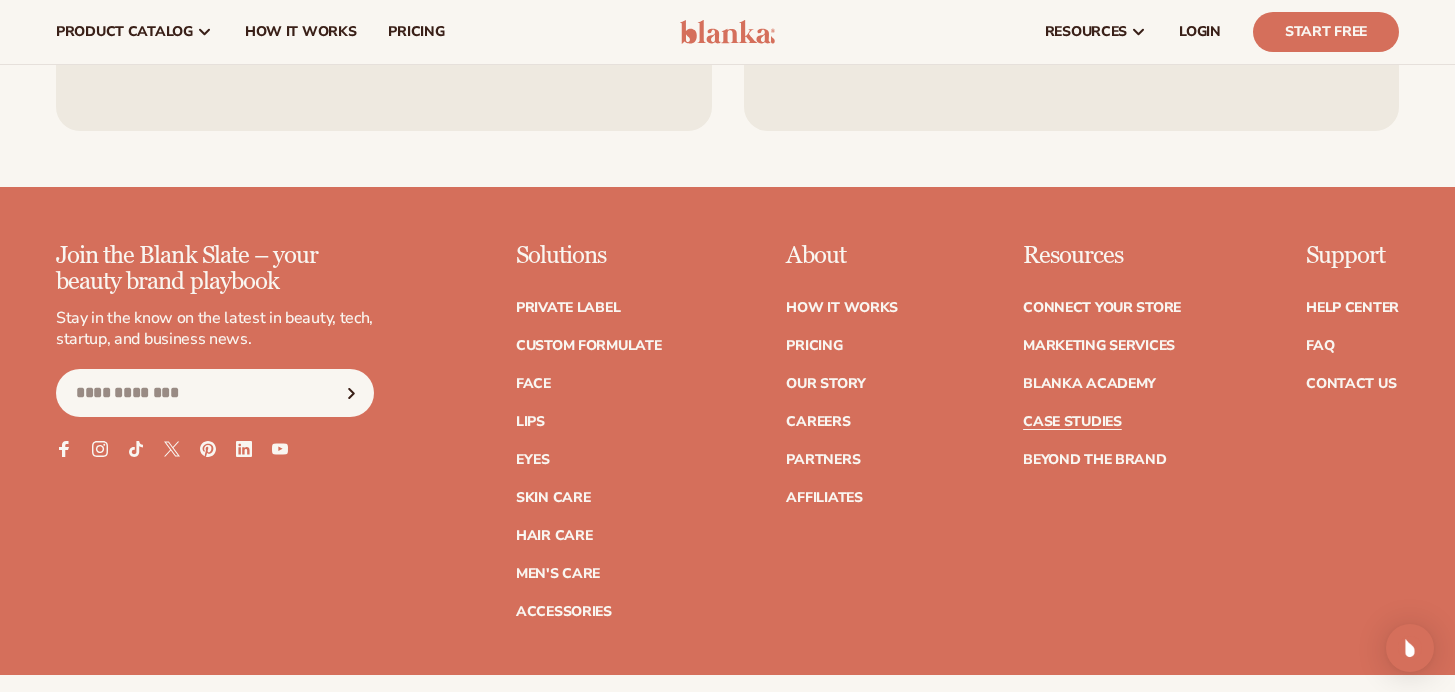 click on "Case Studies" at bounding box center [1072, 422] 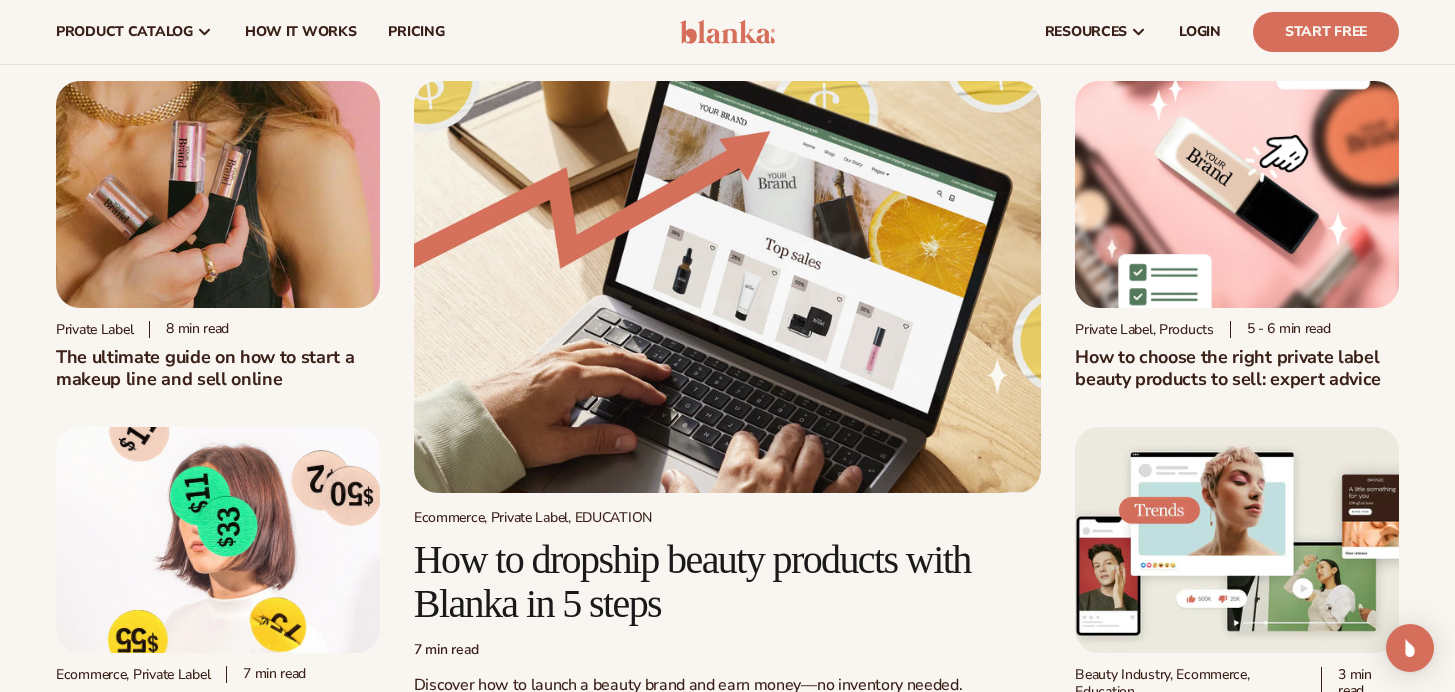 scroll, scrollTop: 30, scrollLeft: 0, axis: vertical 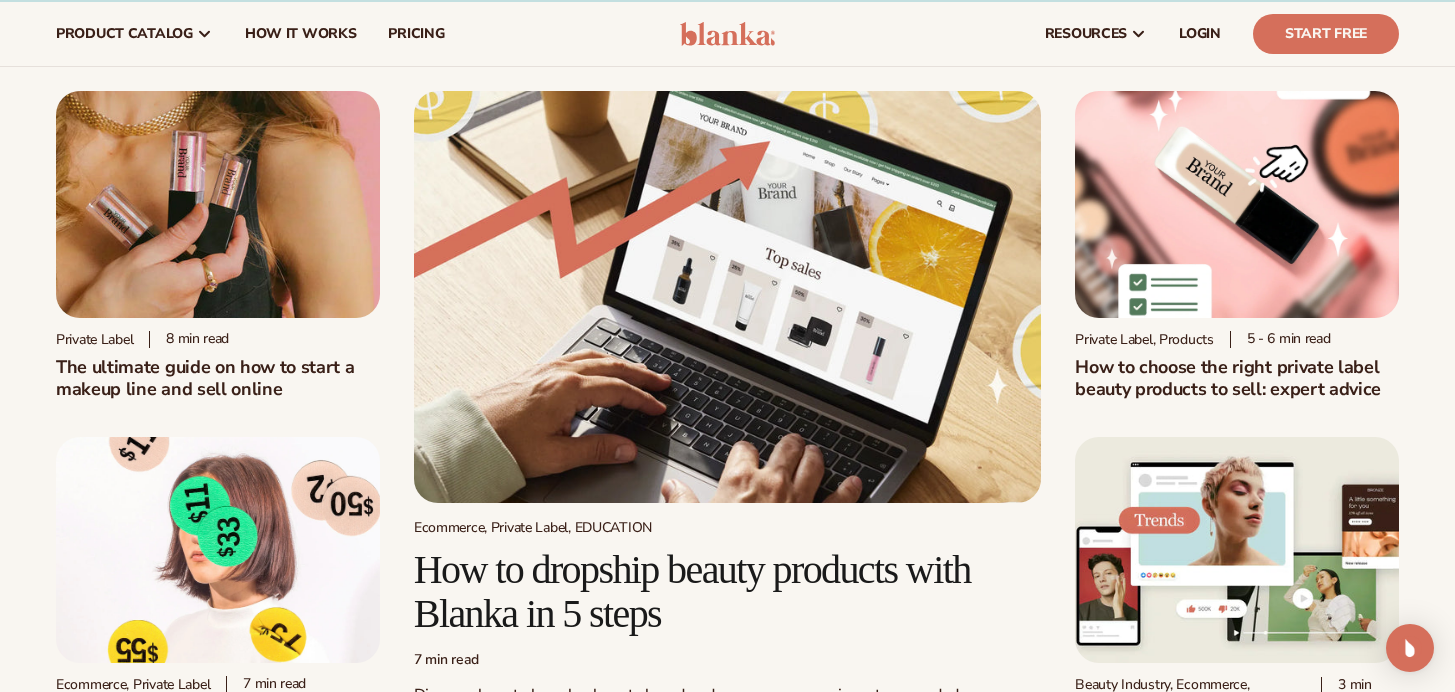 click on "Private label
8 min read The ultimate guide on how to start a makeup line and sell online
Ecommerce, Private Label
7 min read Do private label beauty products really make money: A profitability breakdown
7 min read" at bounding box center (727, 426) 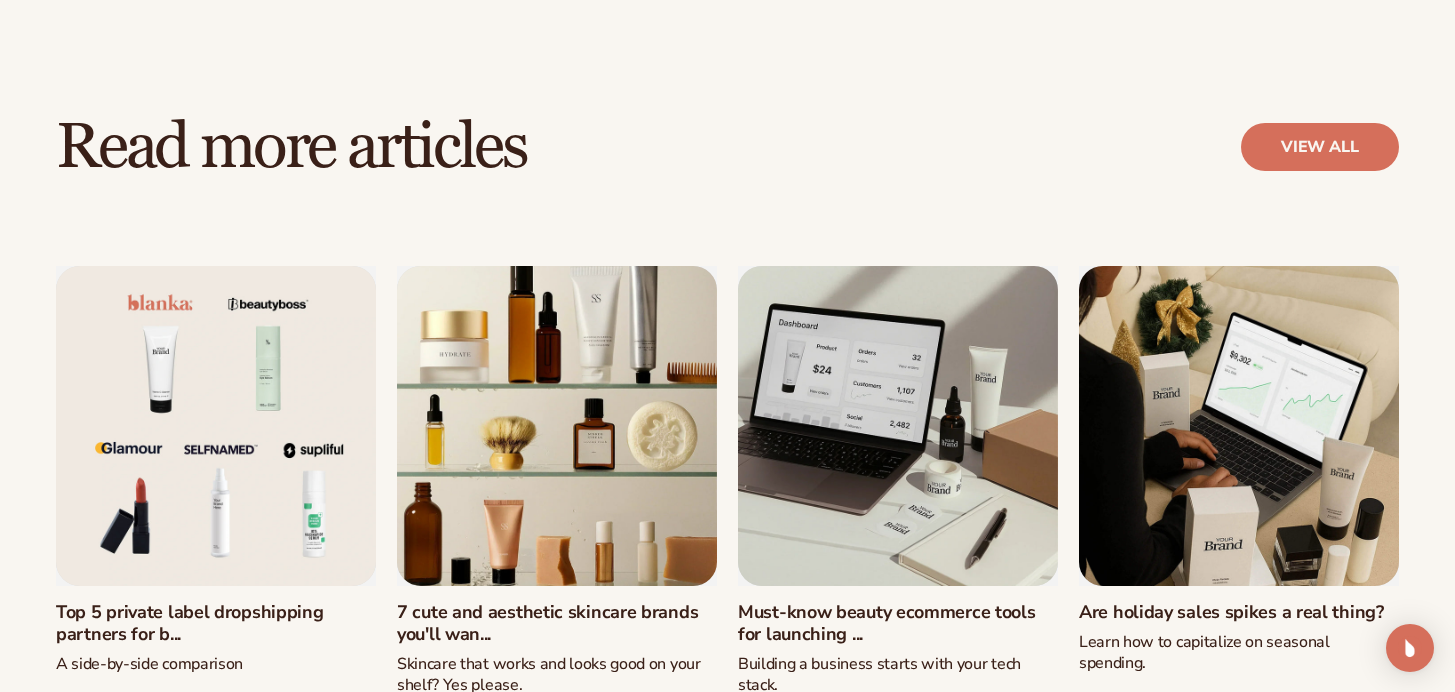 scroll, scrollTop: 1748, scrollLeft: 0, axis: vertical 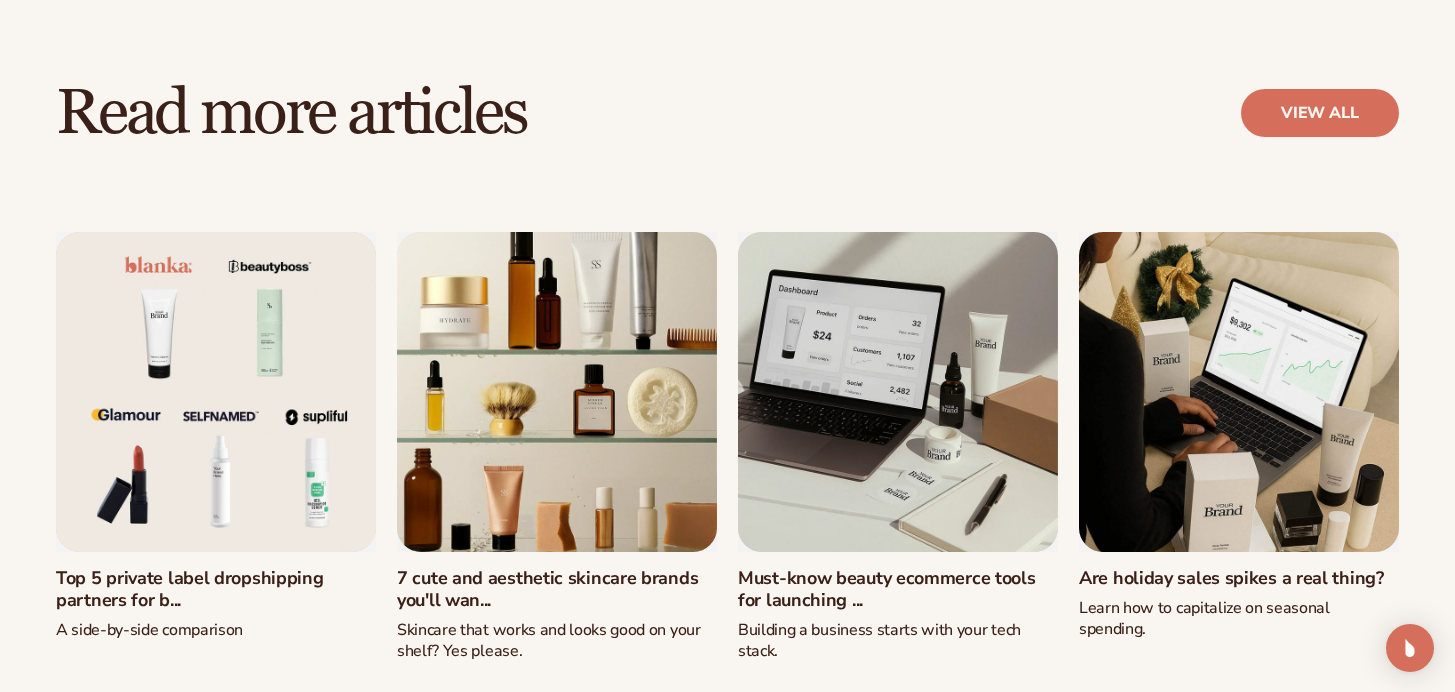 click on "Top 5 private label dropshipping partners for b..." at bounding box center [216, 589] 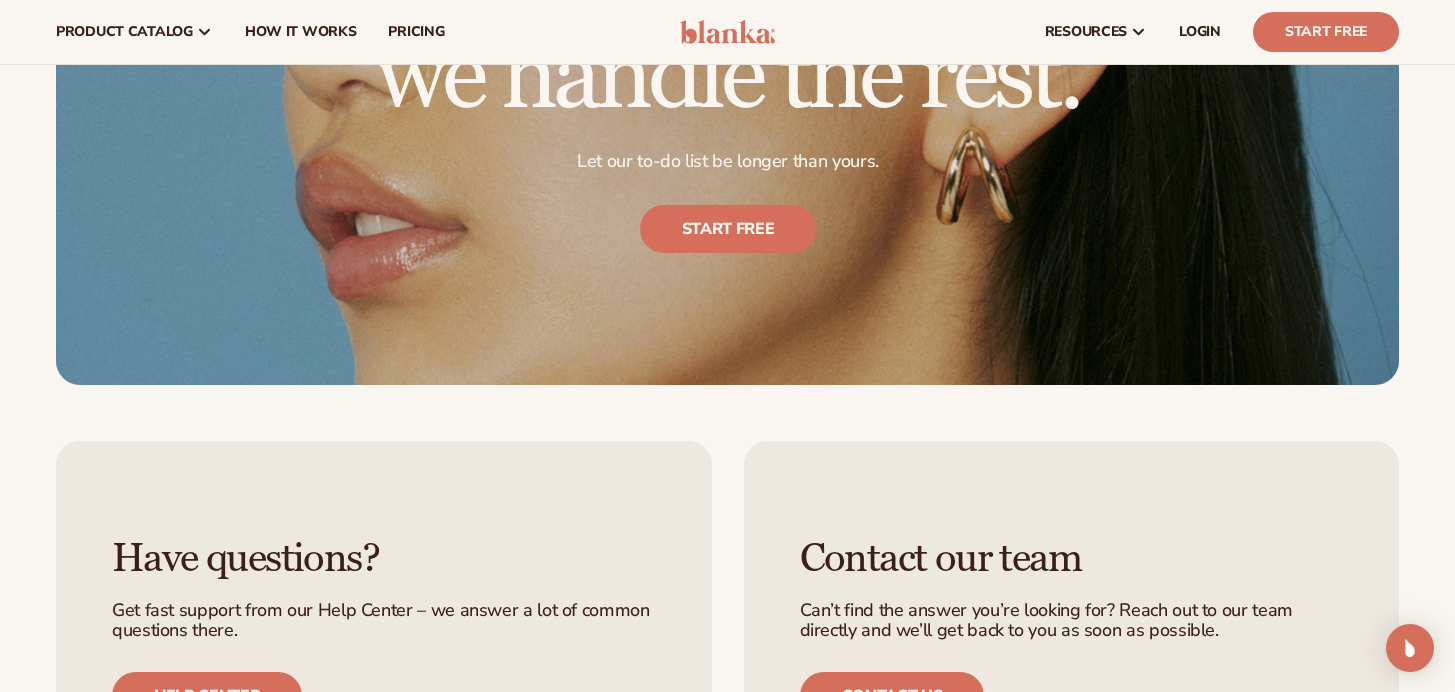 scroll, scrollTop: 8628, scrollLeft: 0, axis: vertical 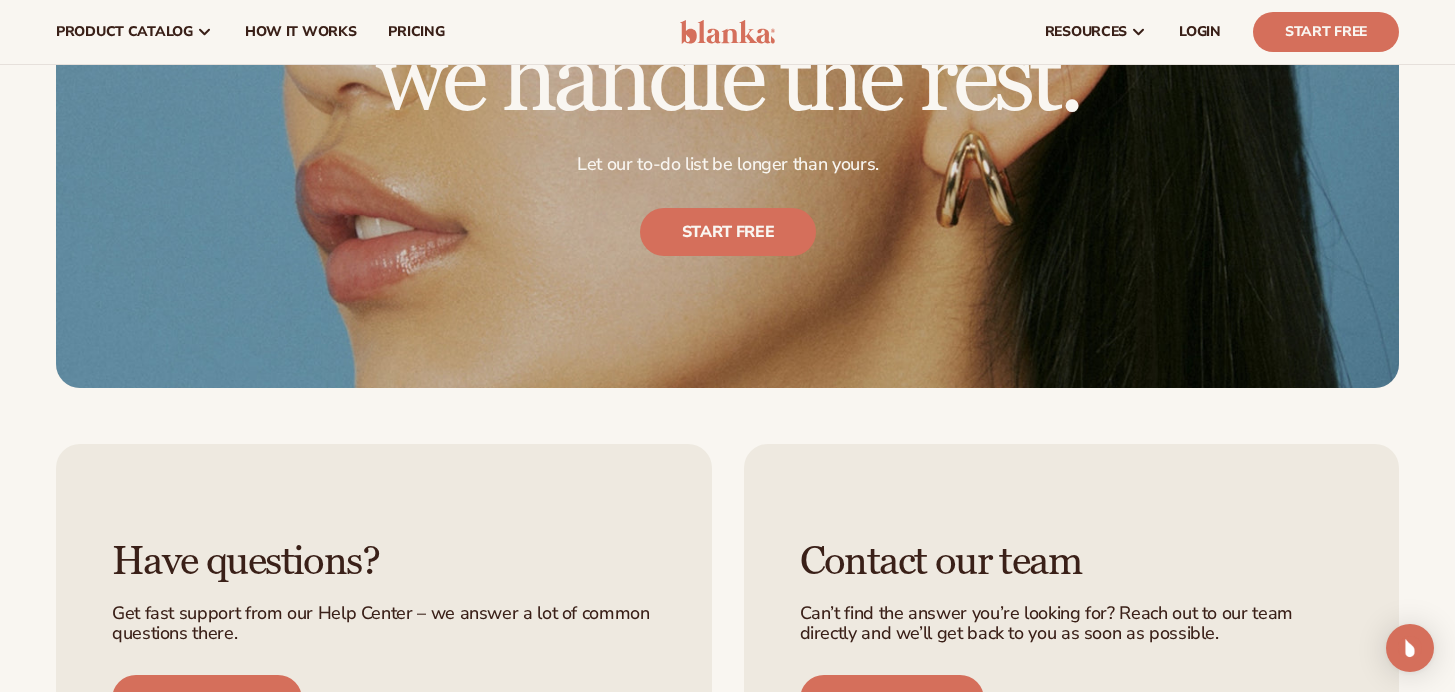 click on "Cart
product catalog
The Lab by Blanka" at bounding box center [727, 32] 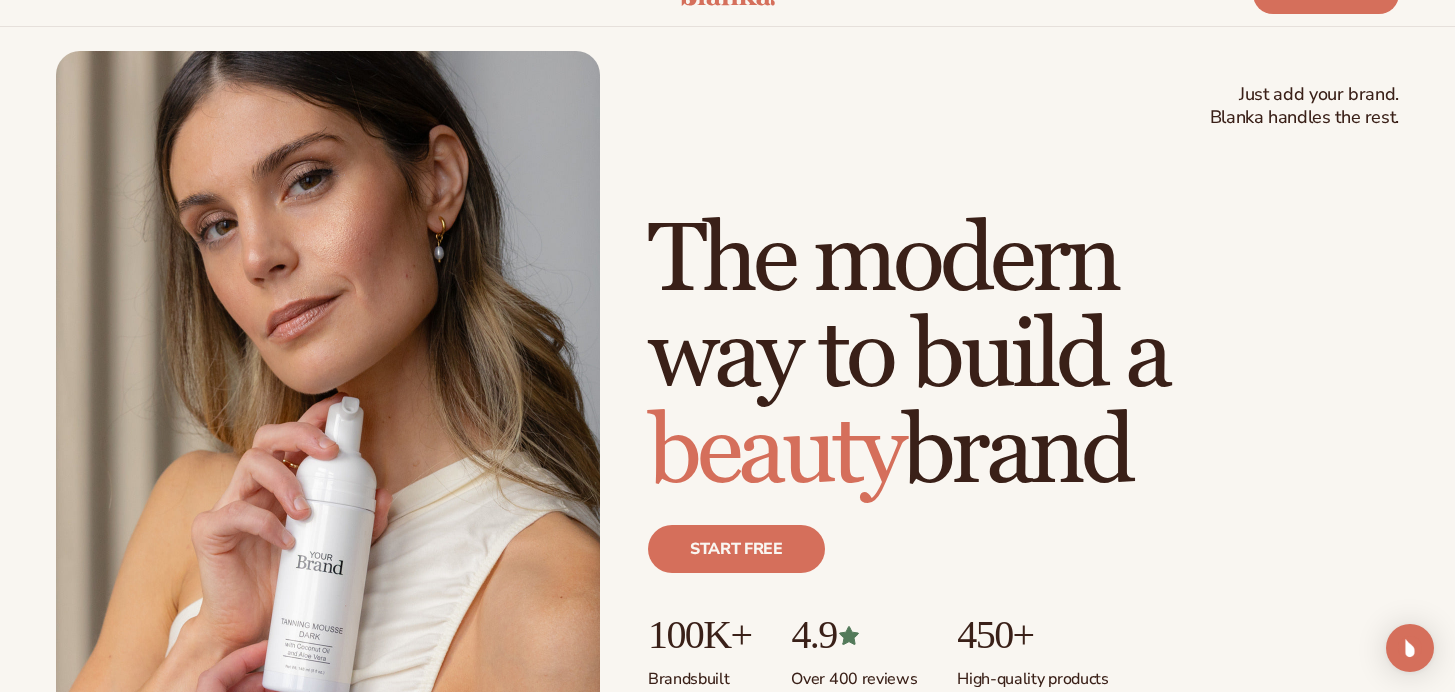 scroll, scrollTop: 0, scrollLeft: 0, axis: both 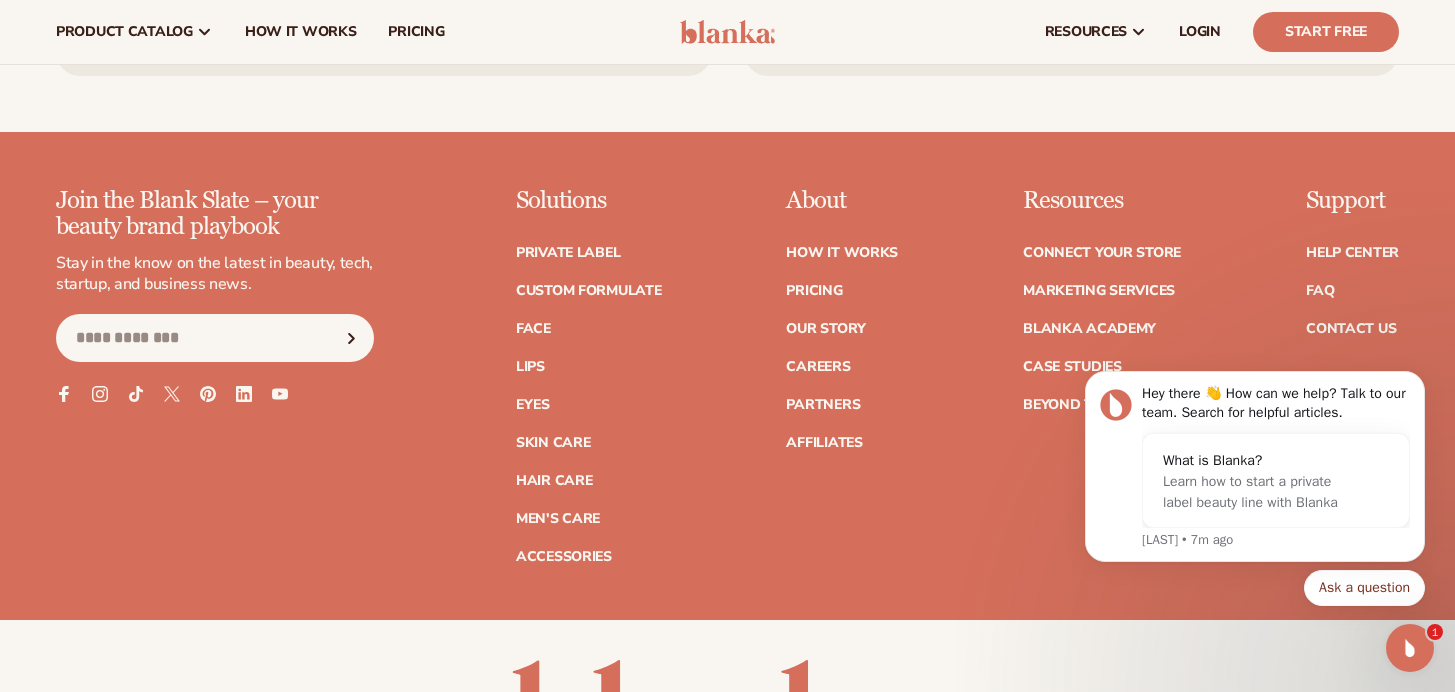 click on "Hey there 👋 How can we help? Talk to our team. Search for helpful articles.   What is Blanka? Learn how to start a private label beauty line with Blanka Lee • 7m ago Ask a question" at bounding box center (1255, 471) 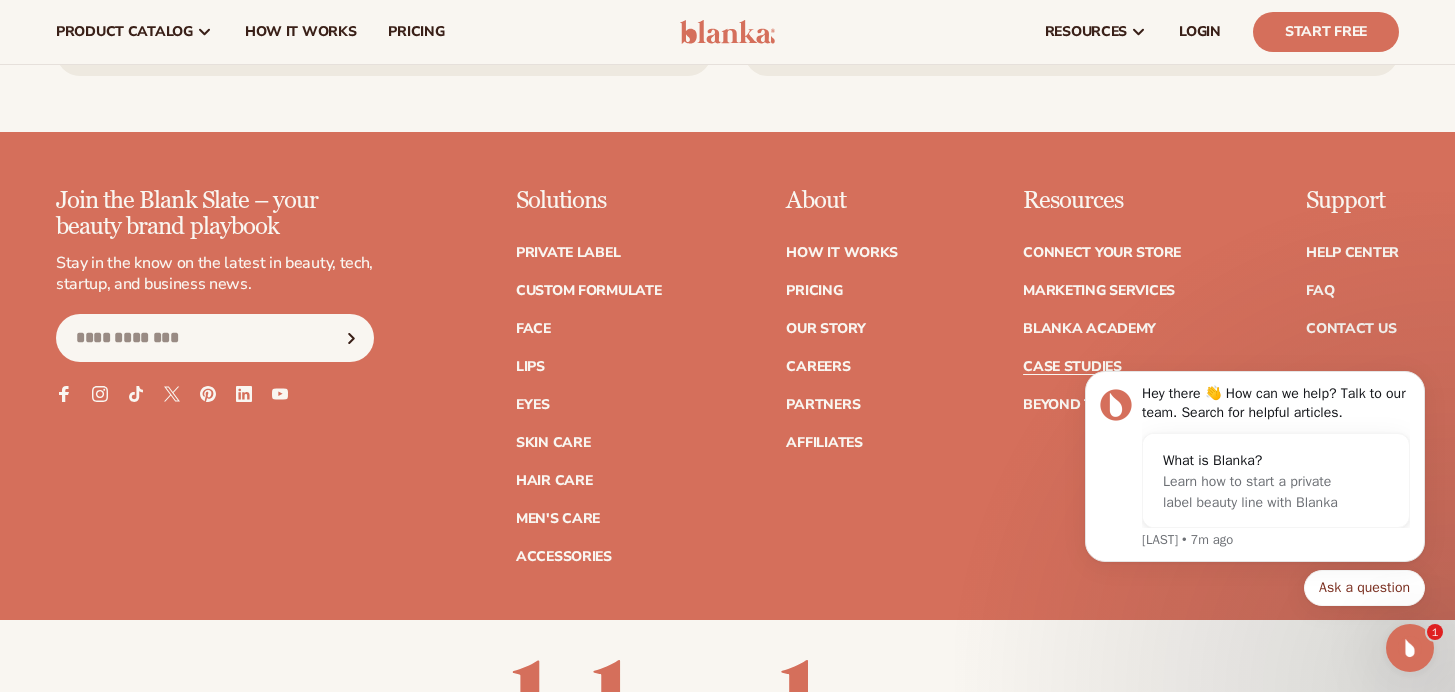 click on "Case Studies" at bounding box center [1072, 367] 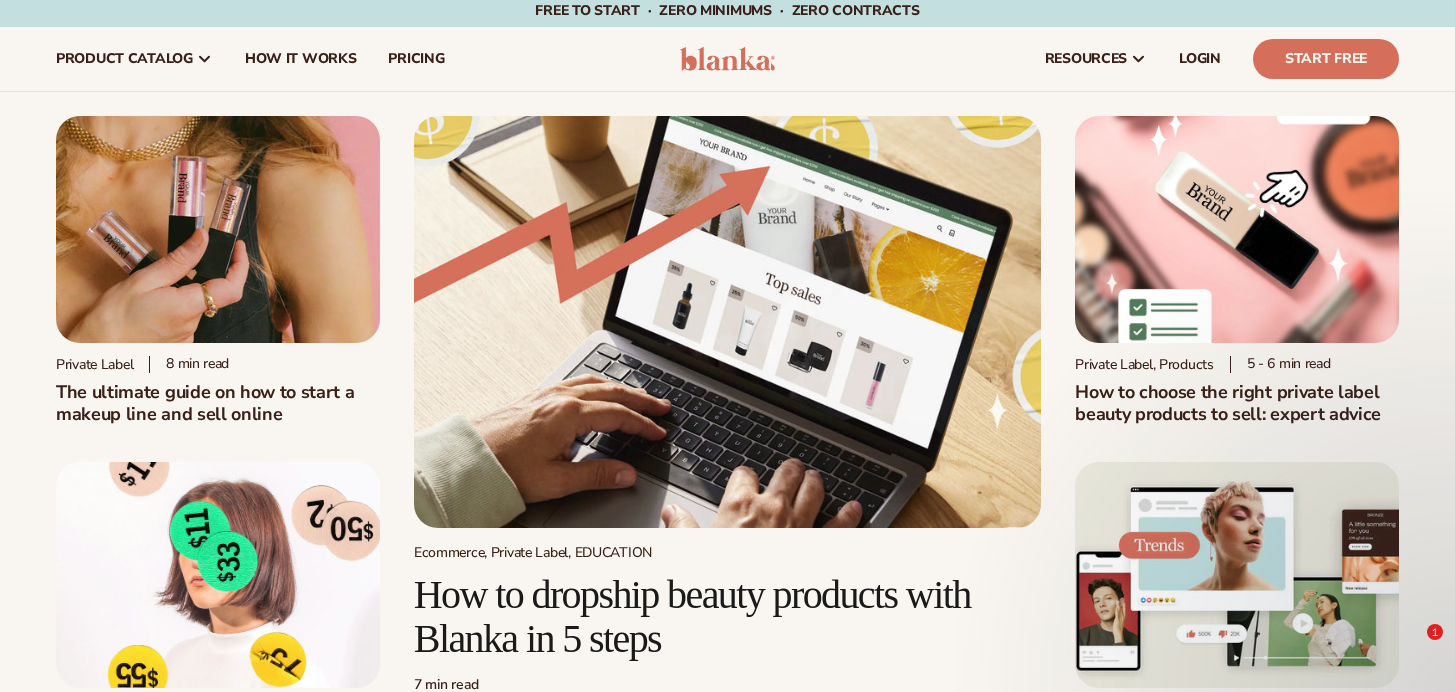 scroll, scrollTop: 88, scrollLeft: 0, axis: vertical 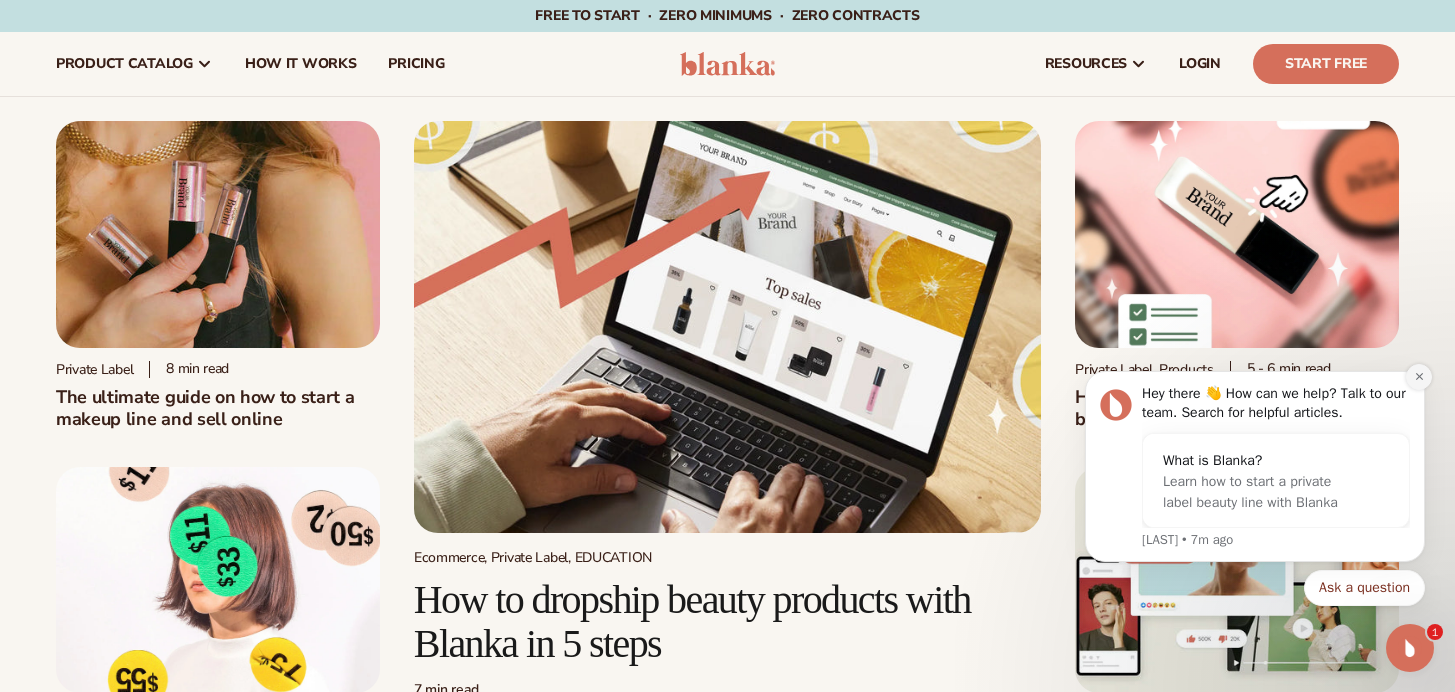click 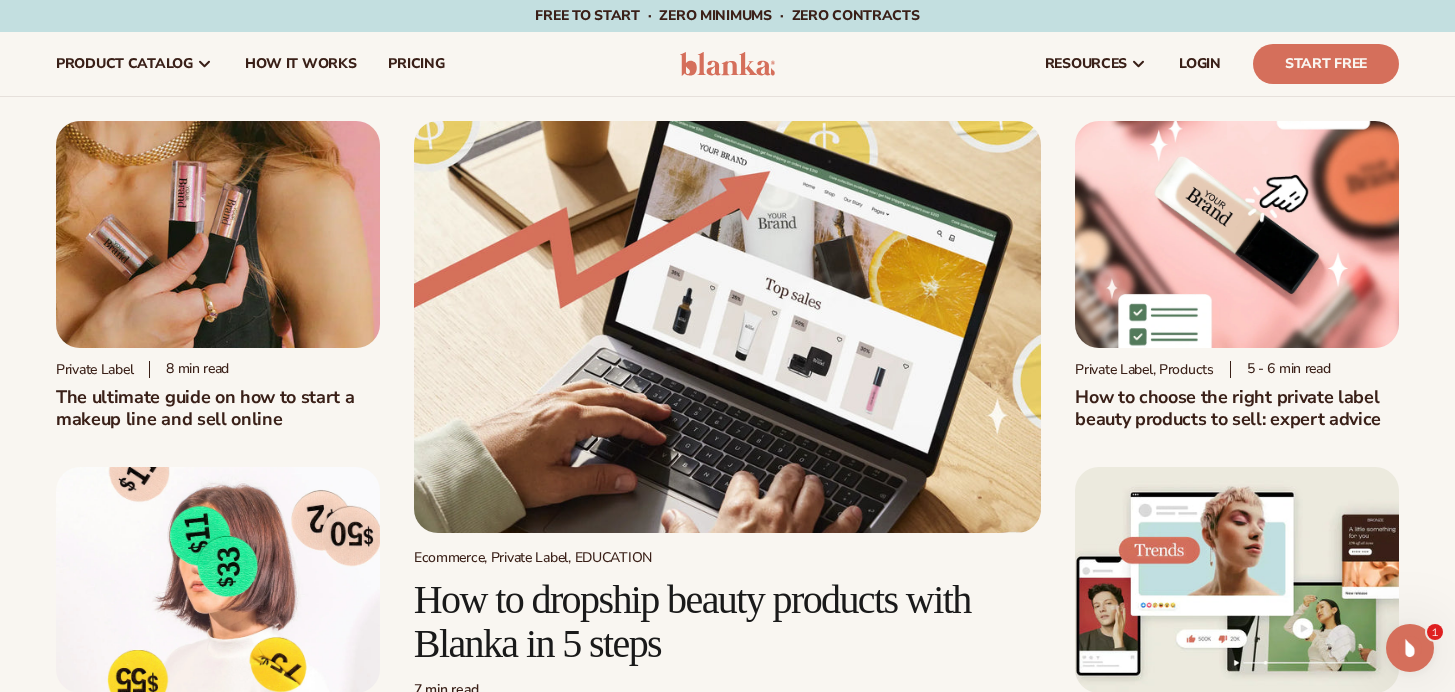click at bounding box center (1237, 234) 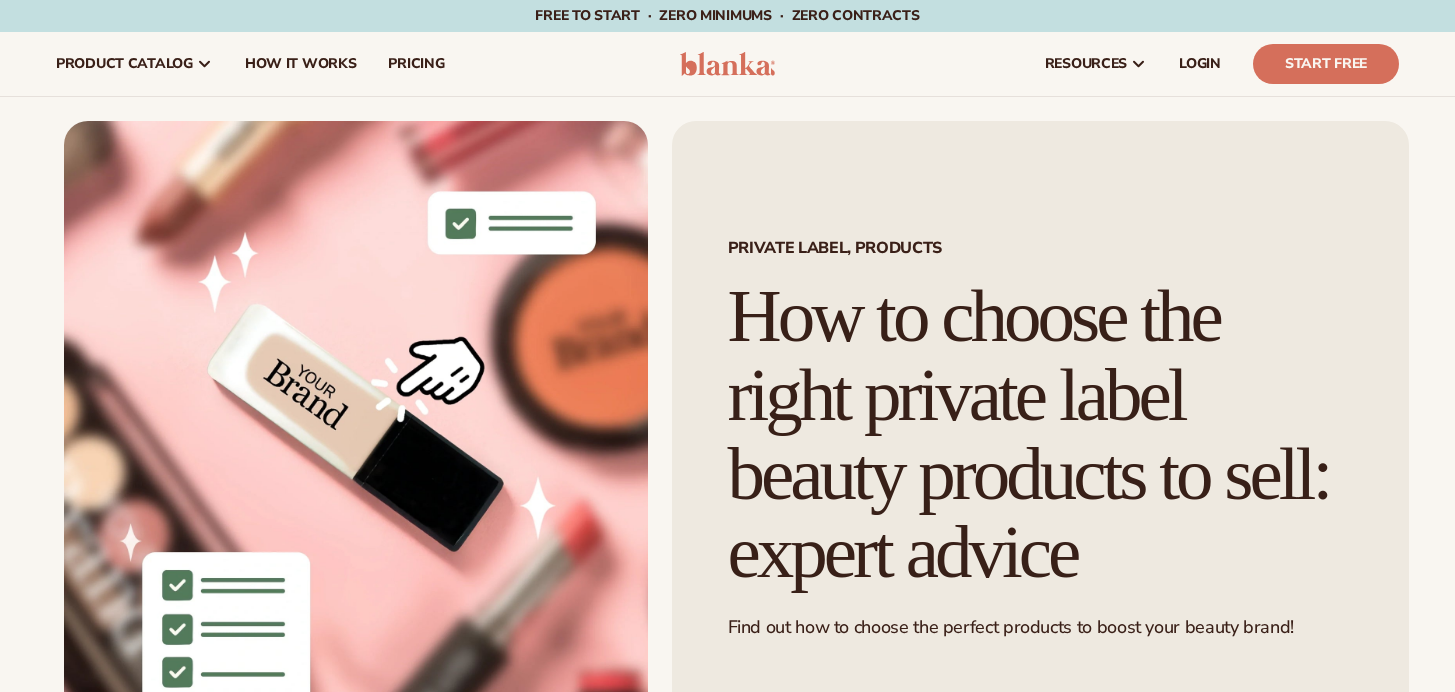 scroll, scrollTop: 0, scrollLeft: 0, axis: both 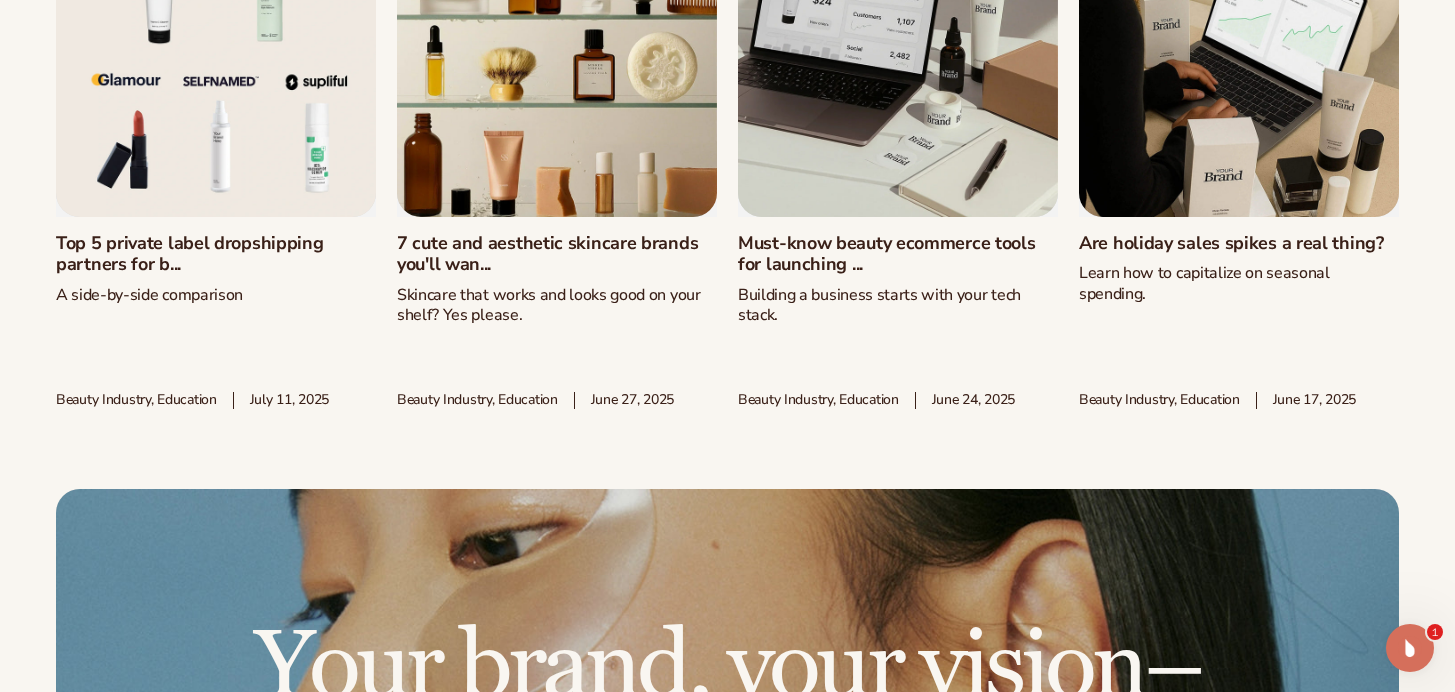 click on "Top 5 private label dropshipping partners for b..." at bounding box center [216, 254] 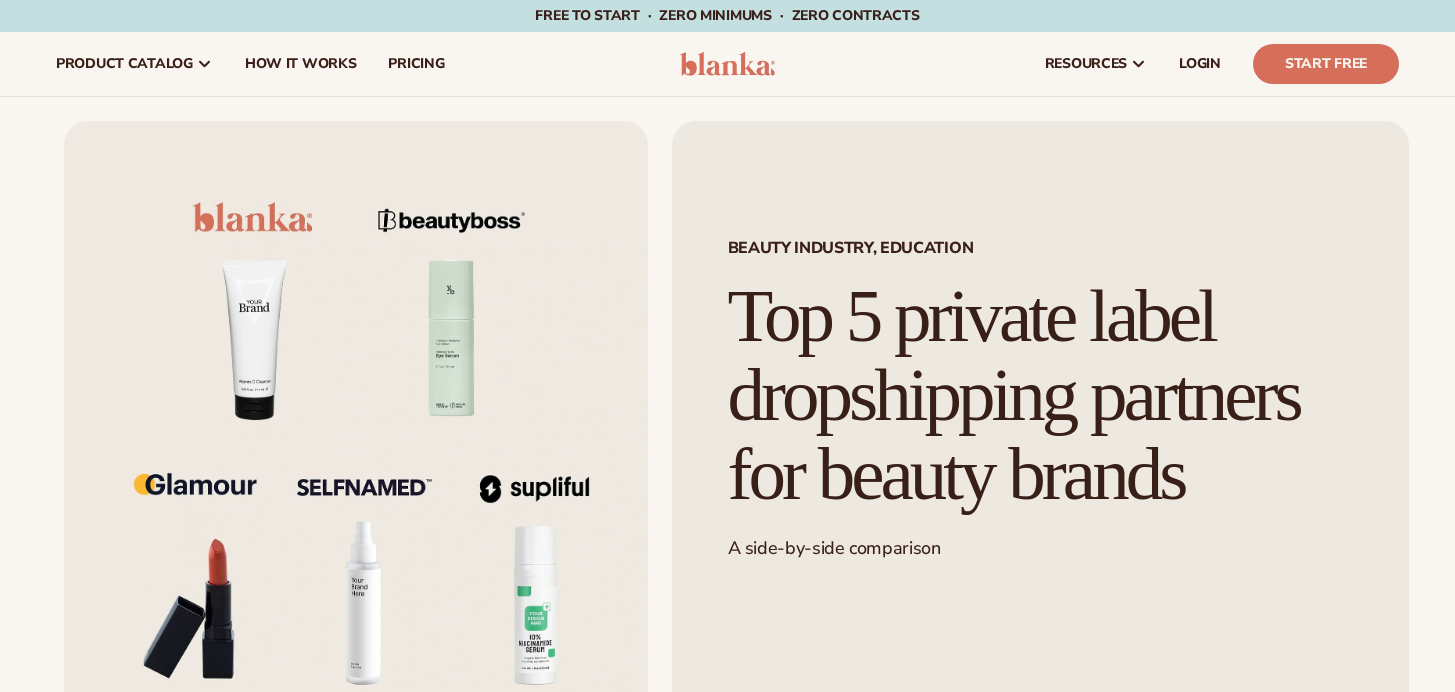 scroll, scrollTop: 0, scrollLeft: 0, axis: both 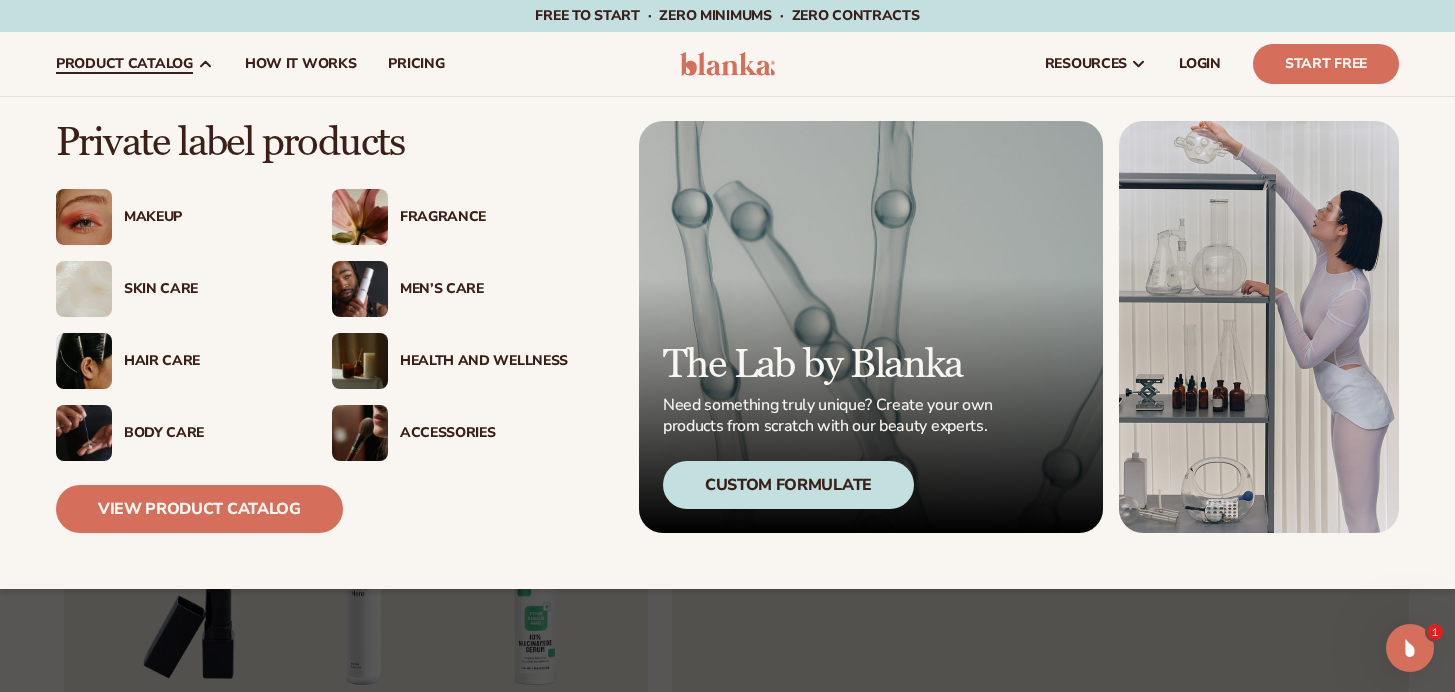 click on "product catalog" at bounding box center [124, 64] 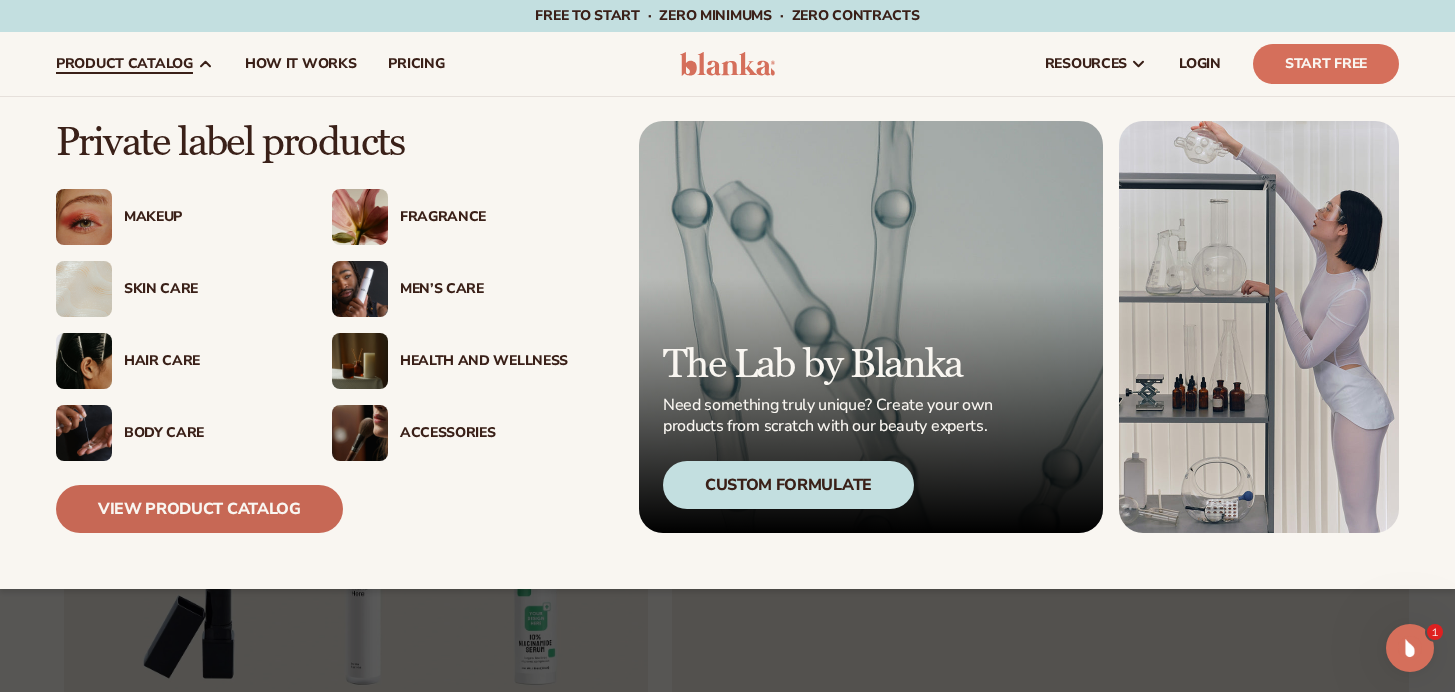 click on "View Product Catalog" at bounding box center (199, 509) 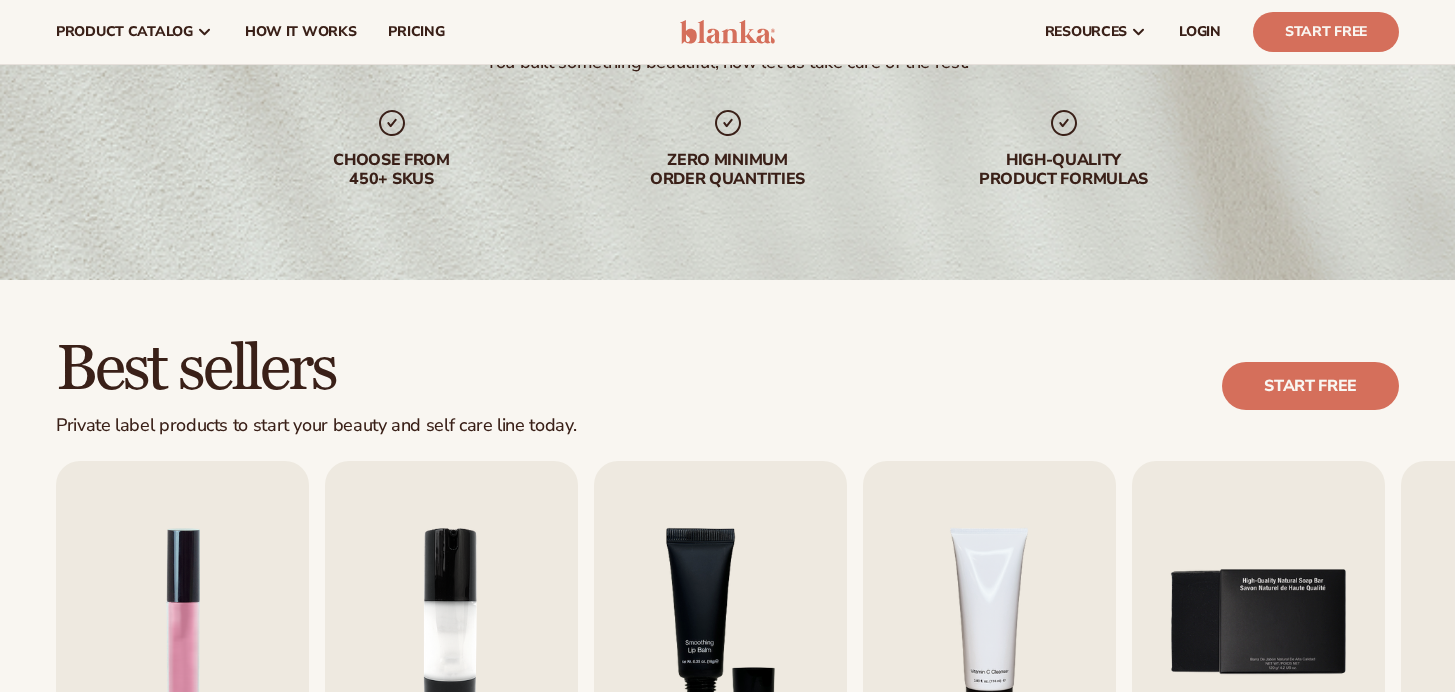 scroll, scrollTop: 0, scrollLeft: 0, axis: both 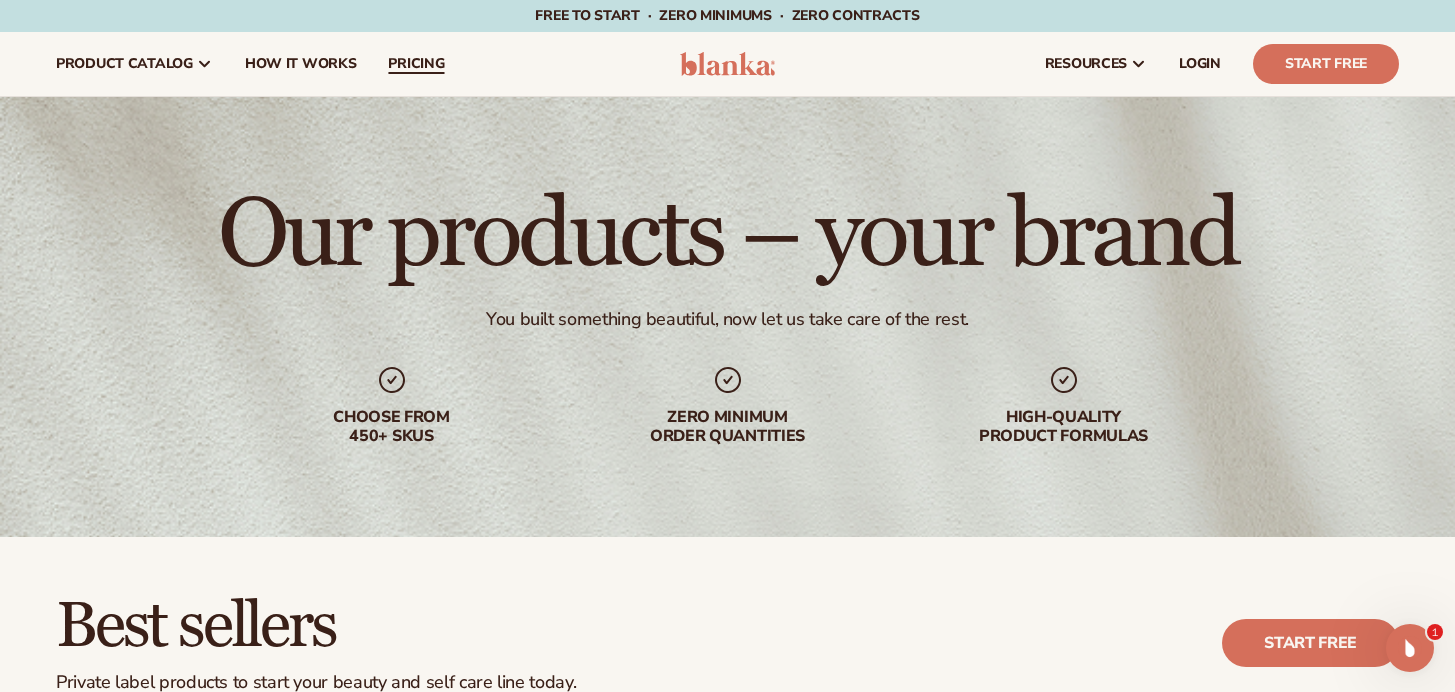 click on "pricing" at bounding box center (416, 64) 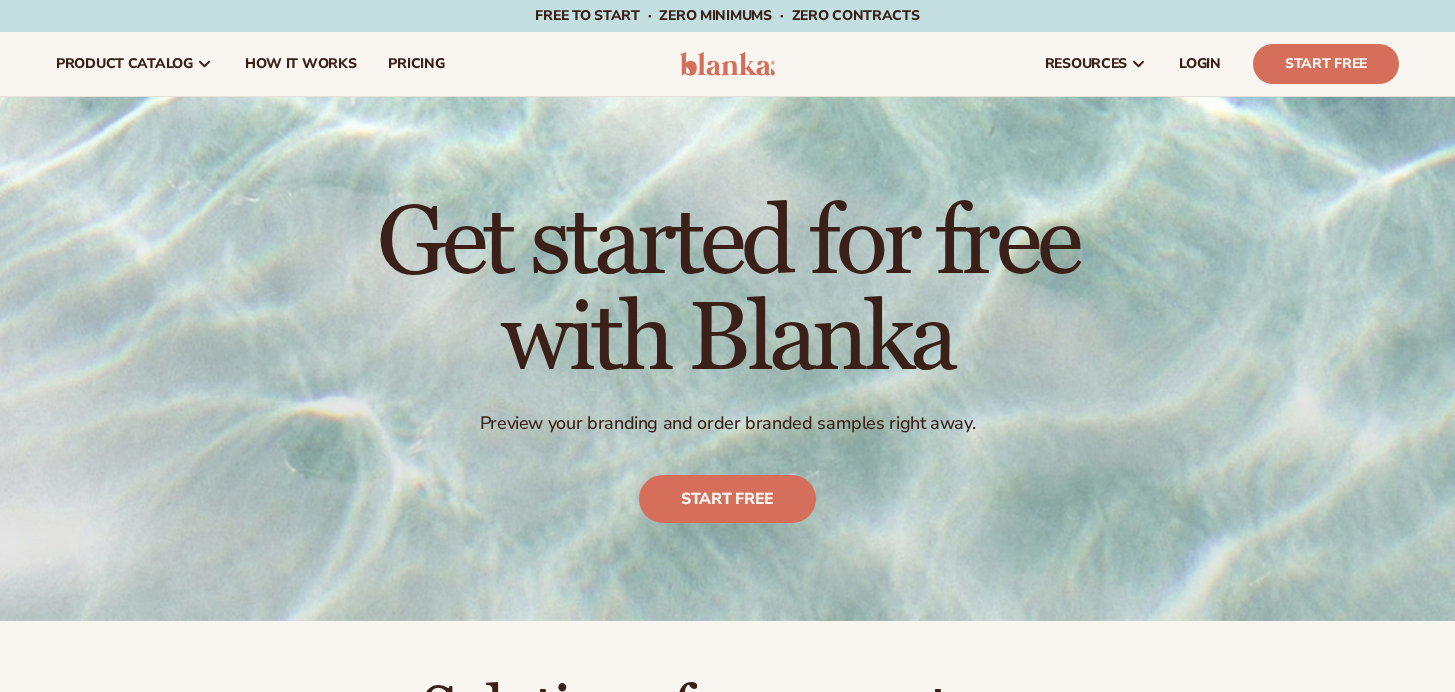 scroll, scrollTop: 0, scrollLeft: 0, axis: both 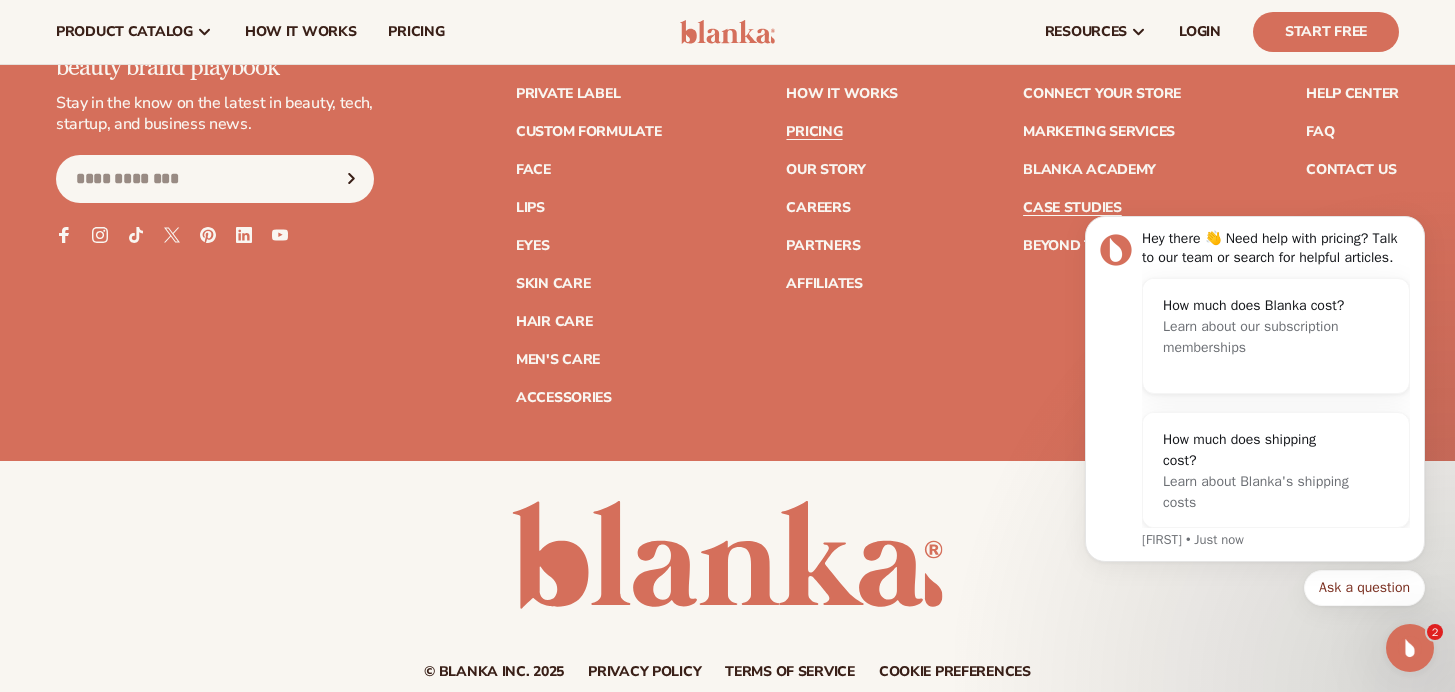 click on "Case Studies" at bounding box center (1072, 208) 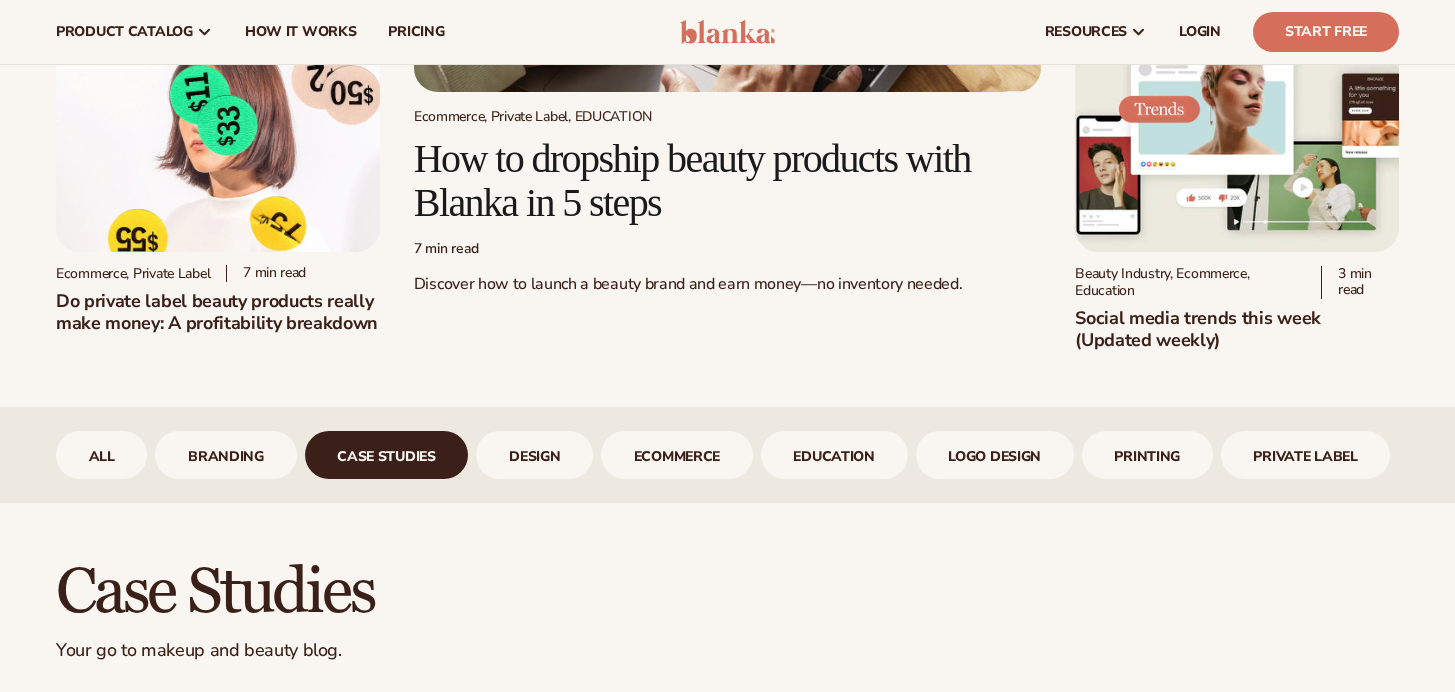 scroll, scrollTop: 438, scrollLeft: 0, axis: vertical 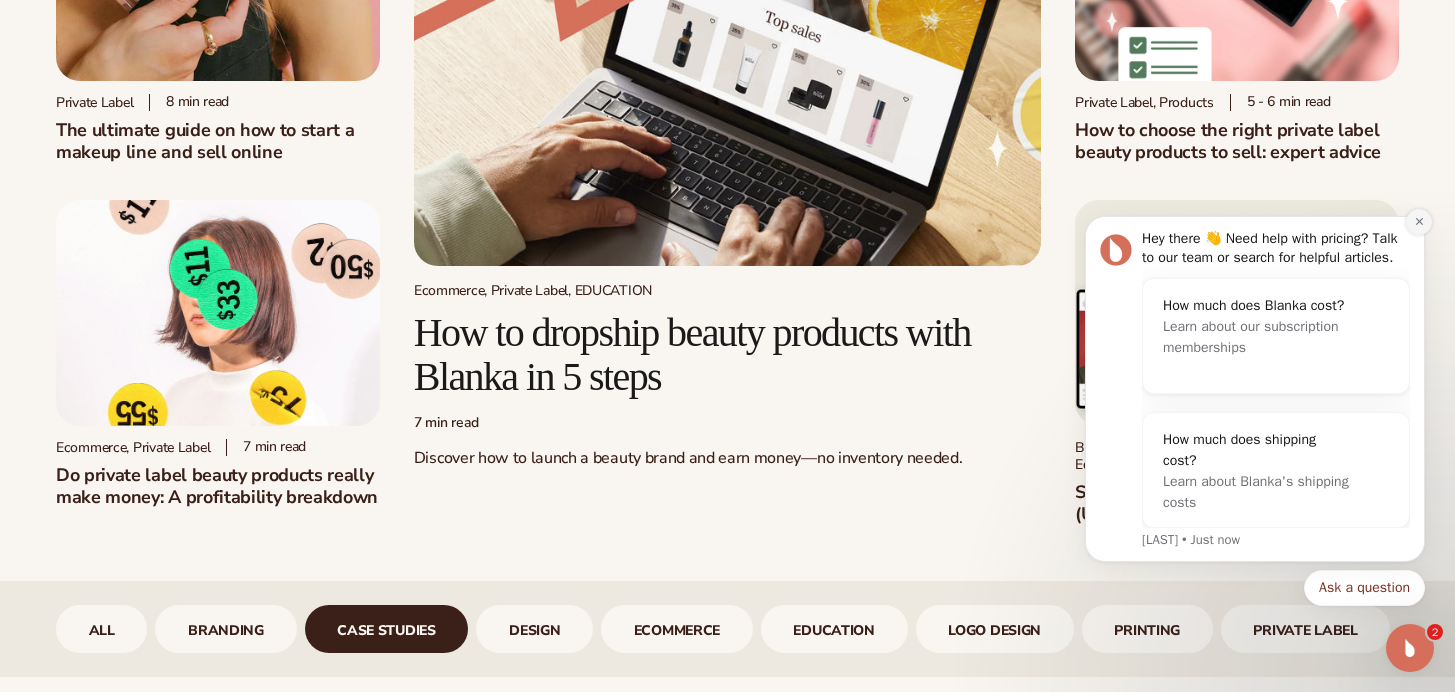 click at bounding box center (1419, 222) 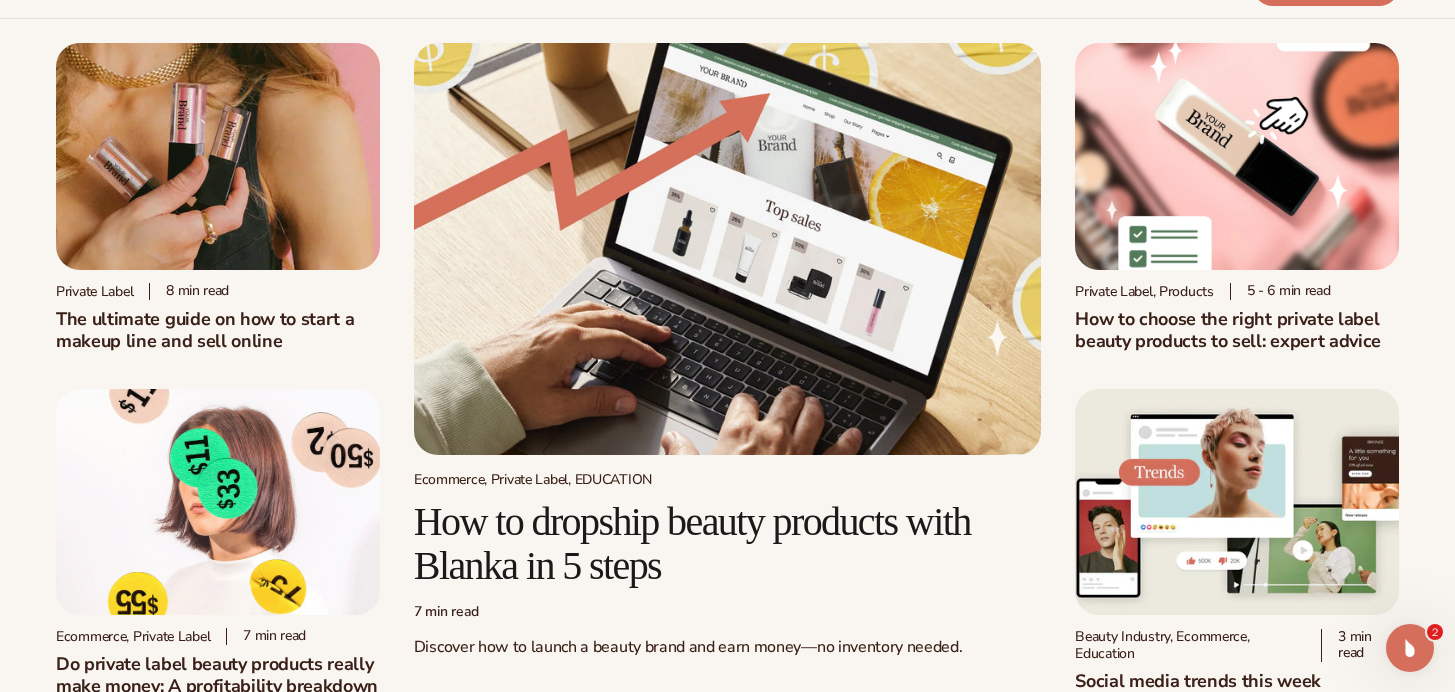 scroll, scrollTop: 24, scrollLeft: 0, axis: vertical 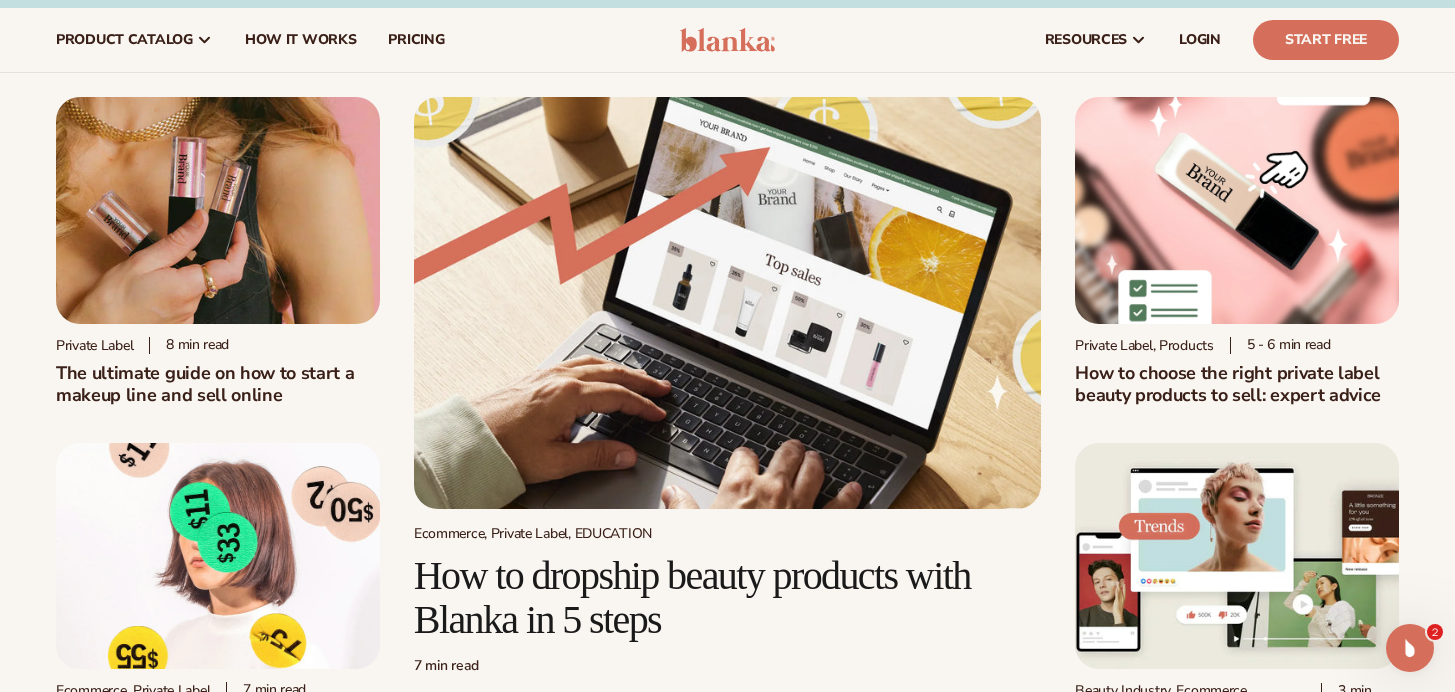 click at bounding box center (1237, 210) 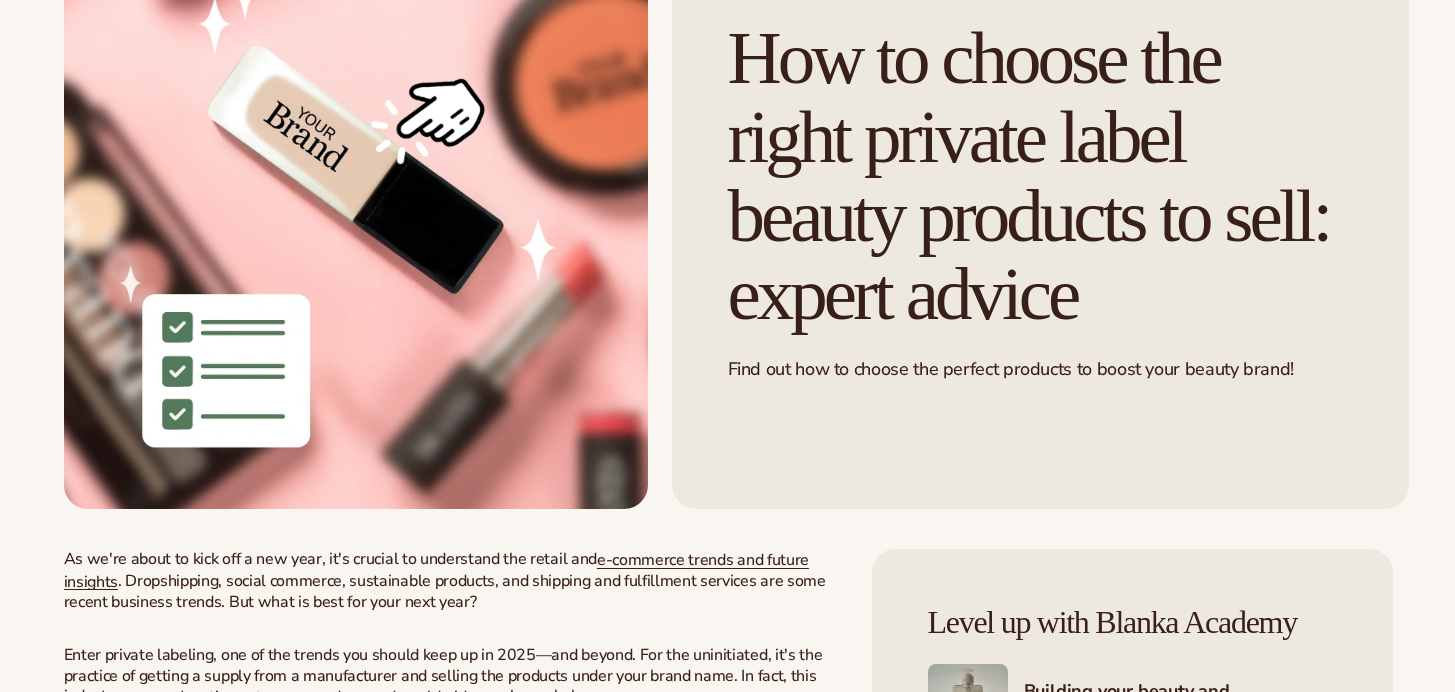 scroll, scrollTop: 581, scrollLeft: 0, axis: vertical 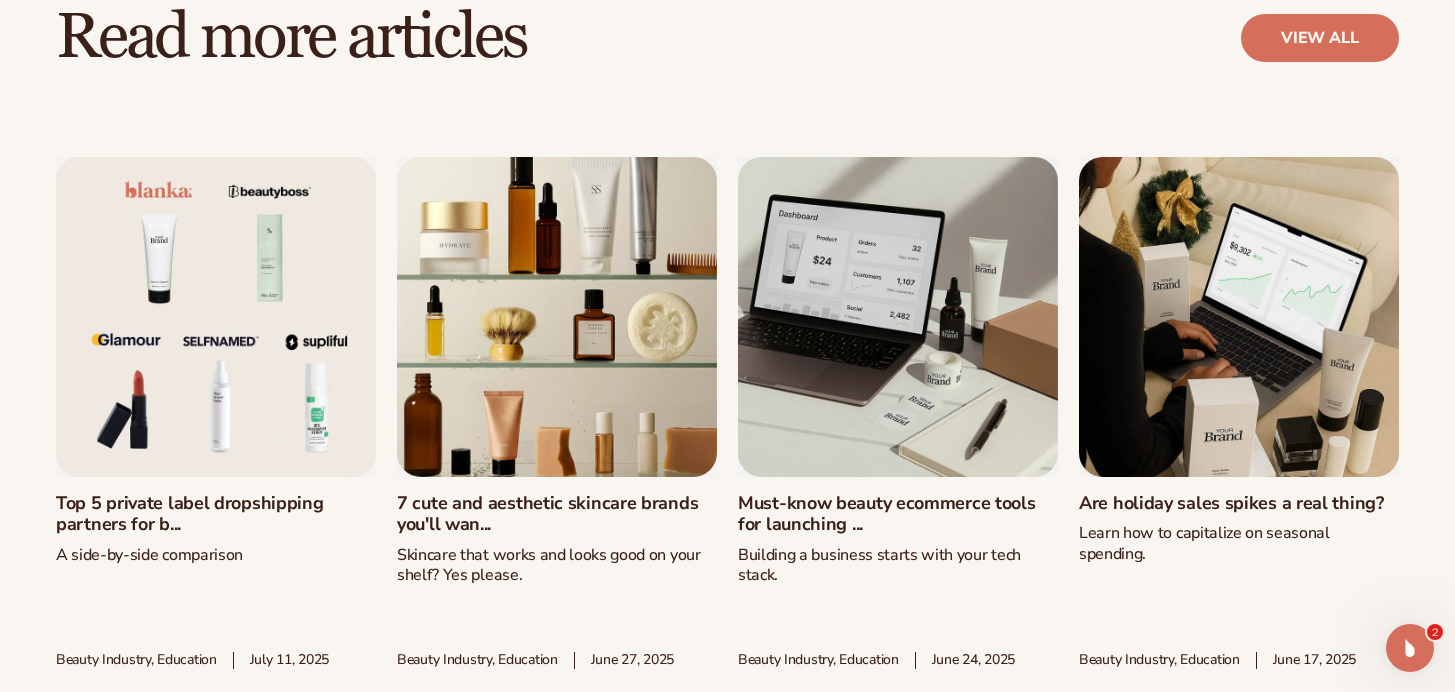 click on "Top 5 private label dropshipping partners for b..." at bounding box center [216, 514] 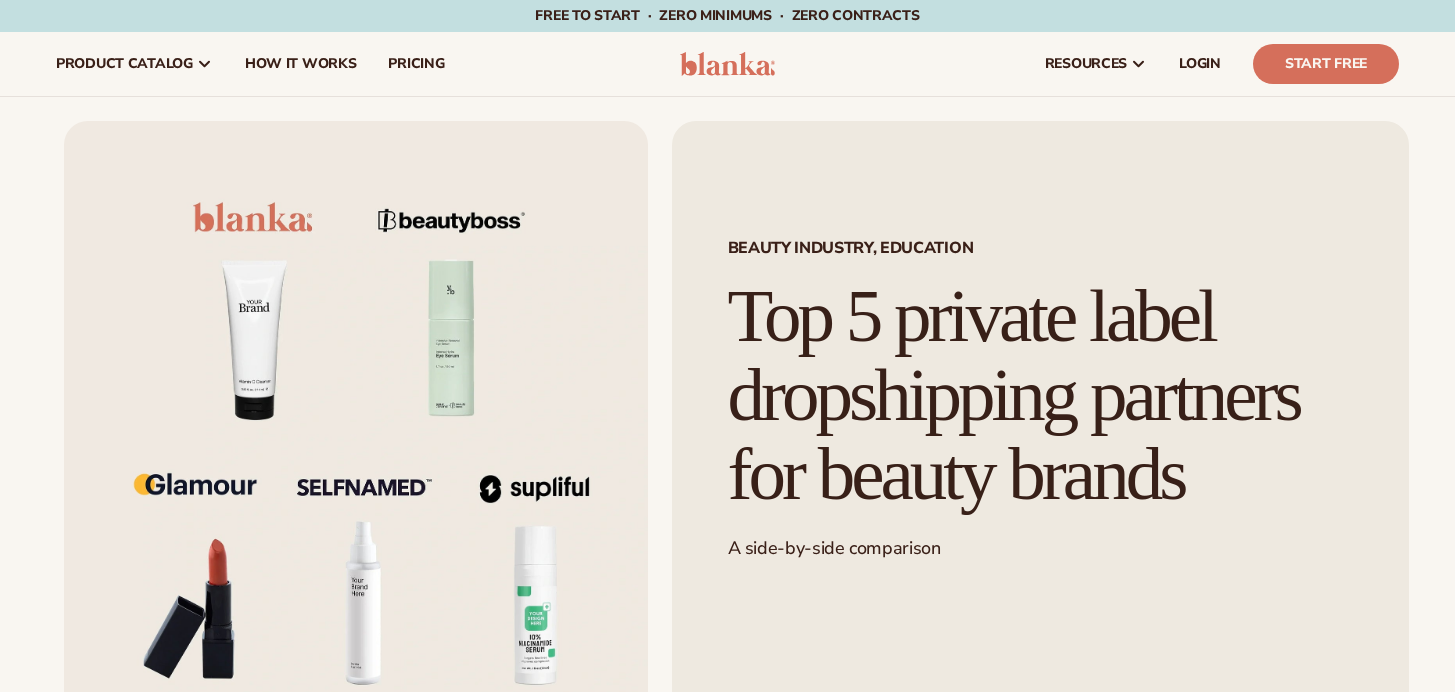 scroll, scrollTop: 0, scrollLeft: 0, axis: both 